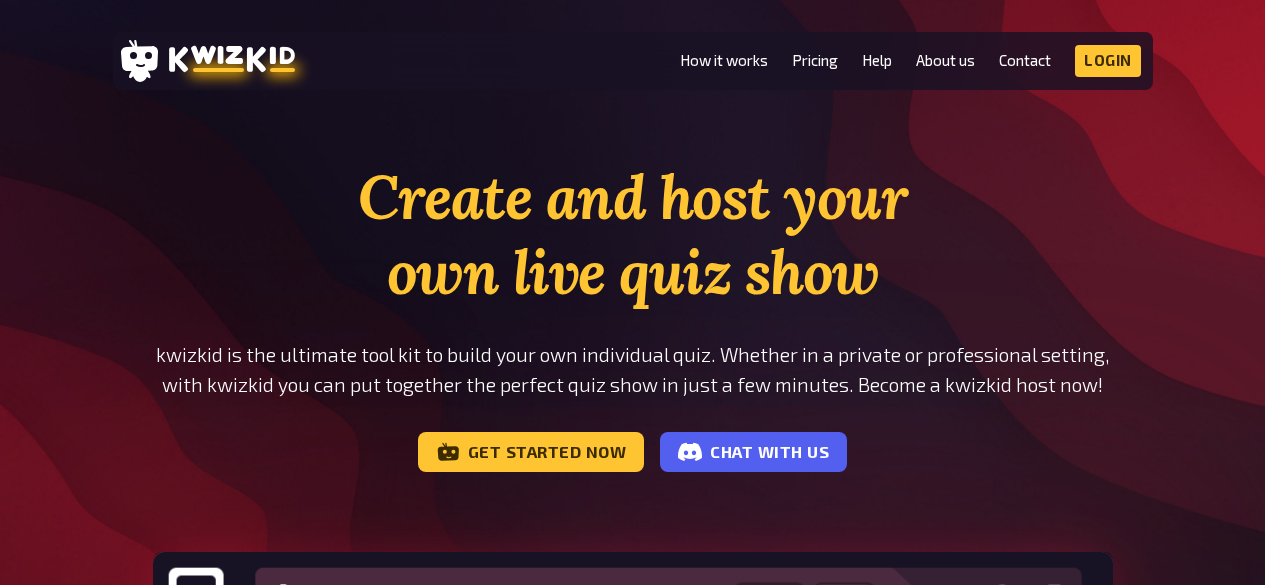 scroll, scrollTop: 0, scrollLeft: 0, axis: both 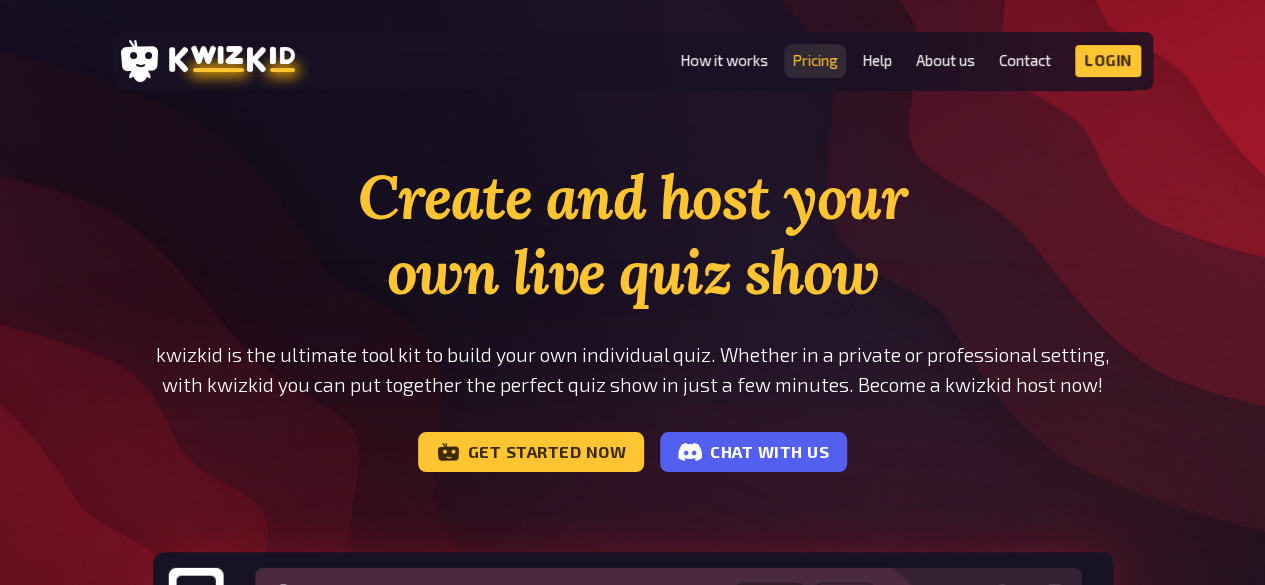 click on "Pricing" at bounding box center (815, 60) 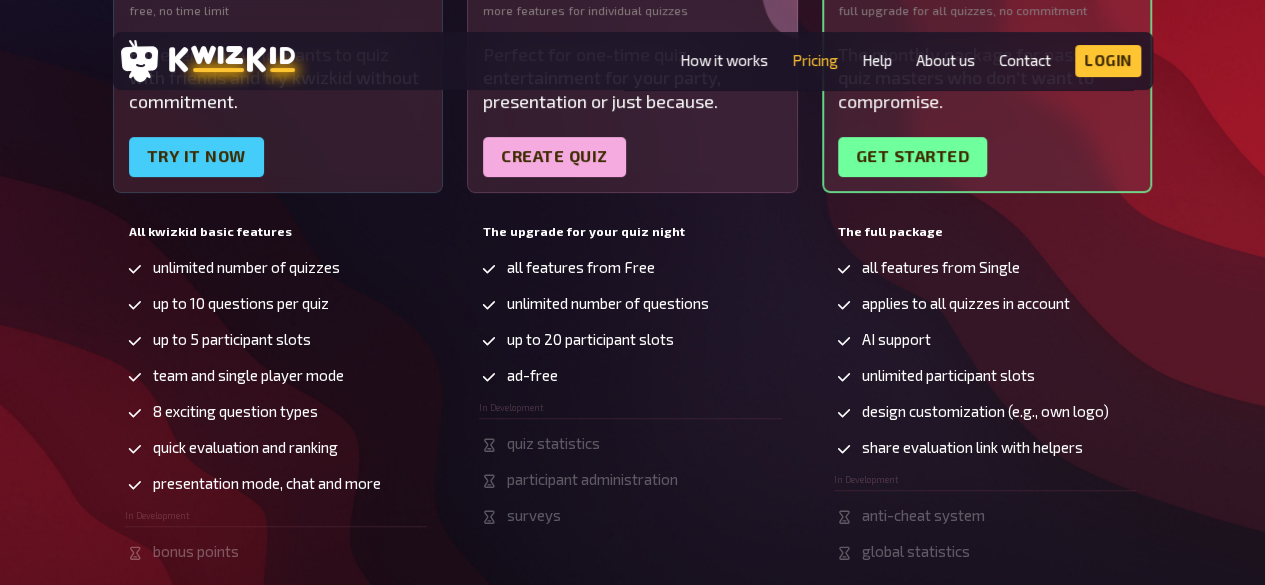 scroll, scrollTop: 533, scrollLeft: 0, axis: vertical 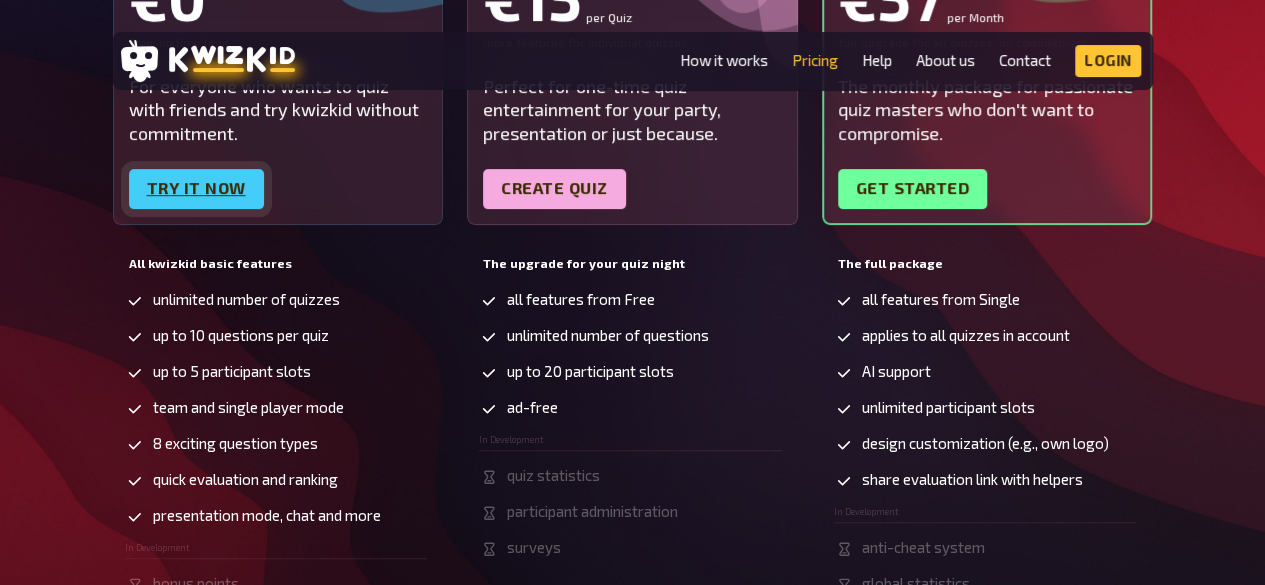 click on "Try it now" at bounding box center [196, 189] 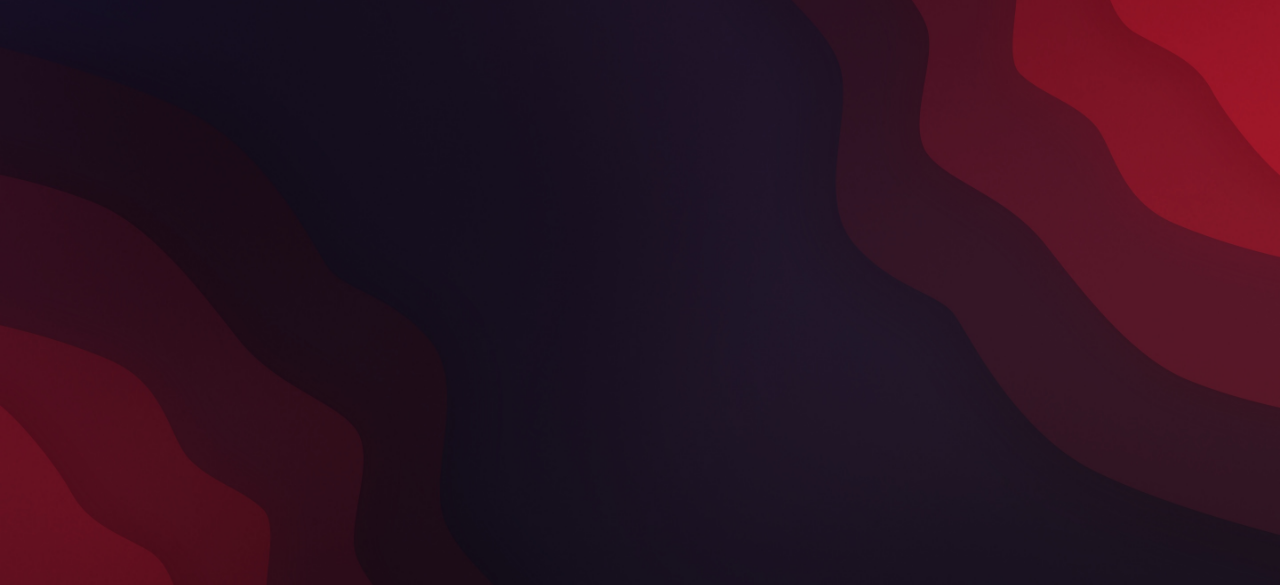 scroll, scrollTop: 0, scrollLeft: 0, axis: both 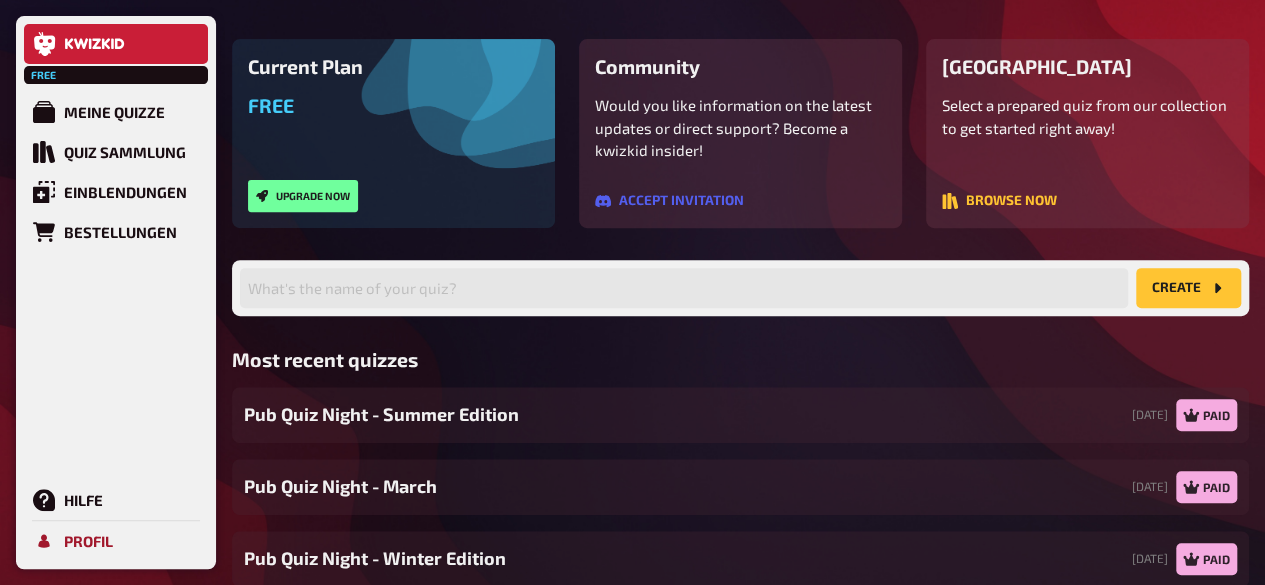 click on "Profil" at bounding box center (88, 541) 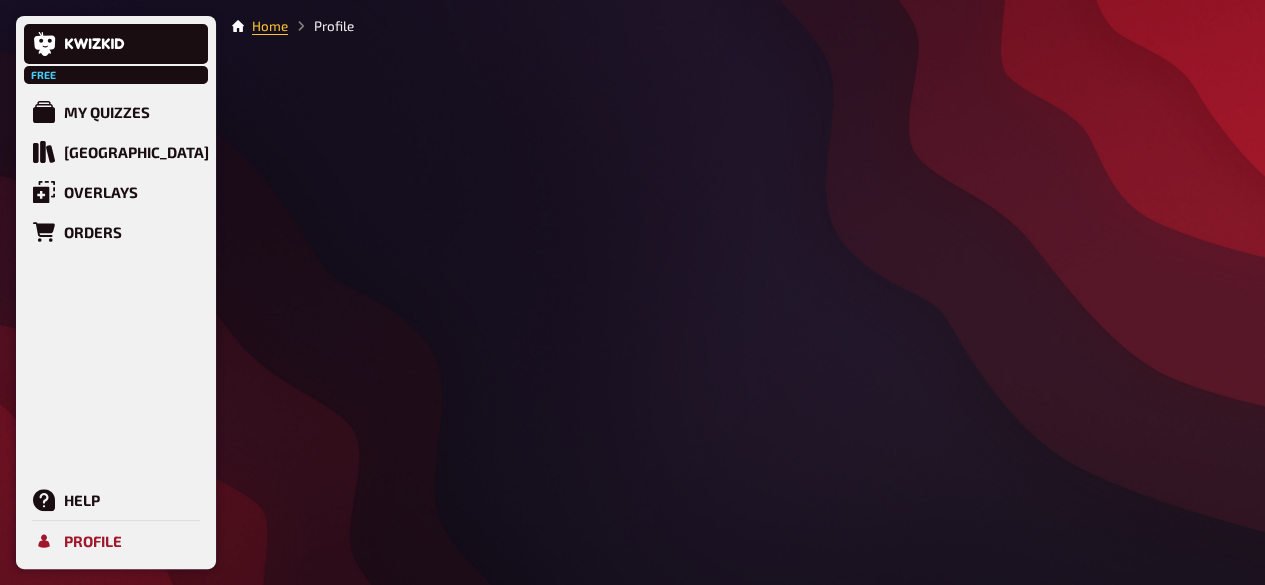 scroll, scrollTop: 0, scrollLeft: 0, axis: both 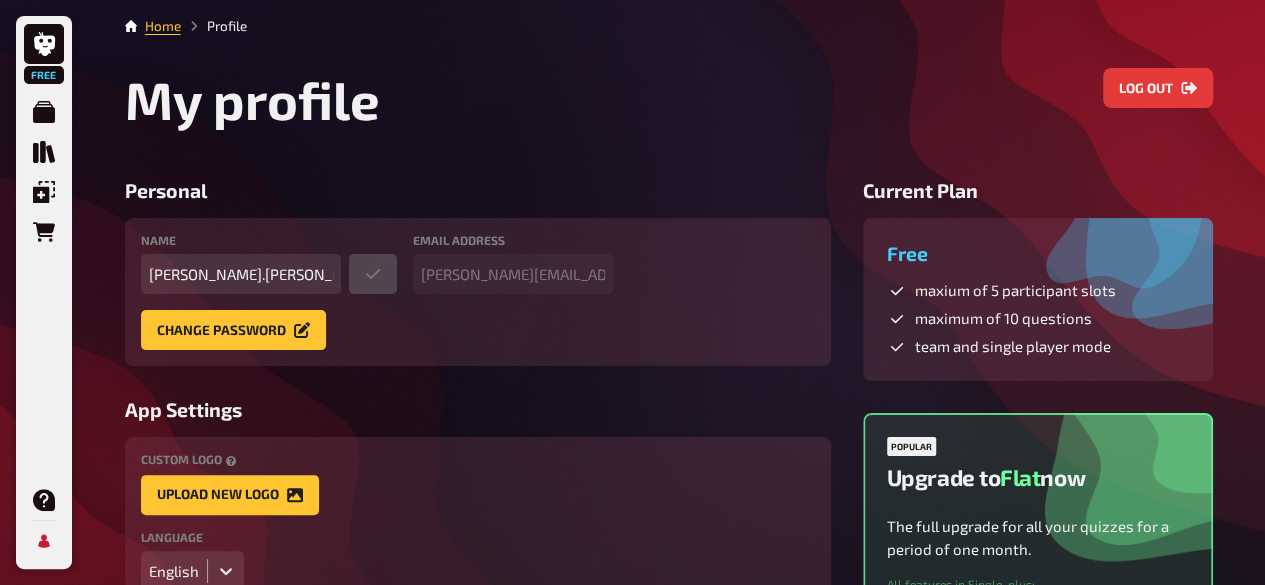 click on "maximum of 10 questions" at bounding box center (1038, 319) 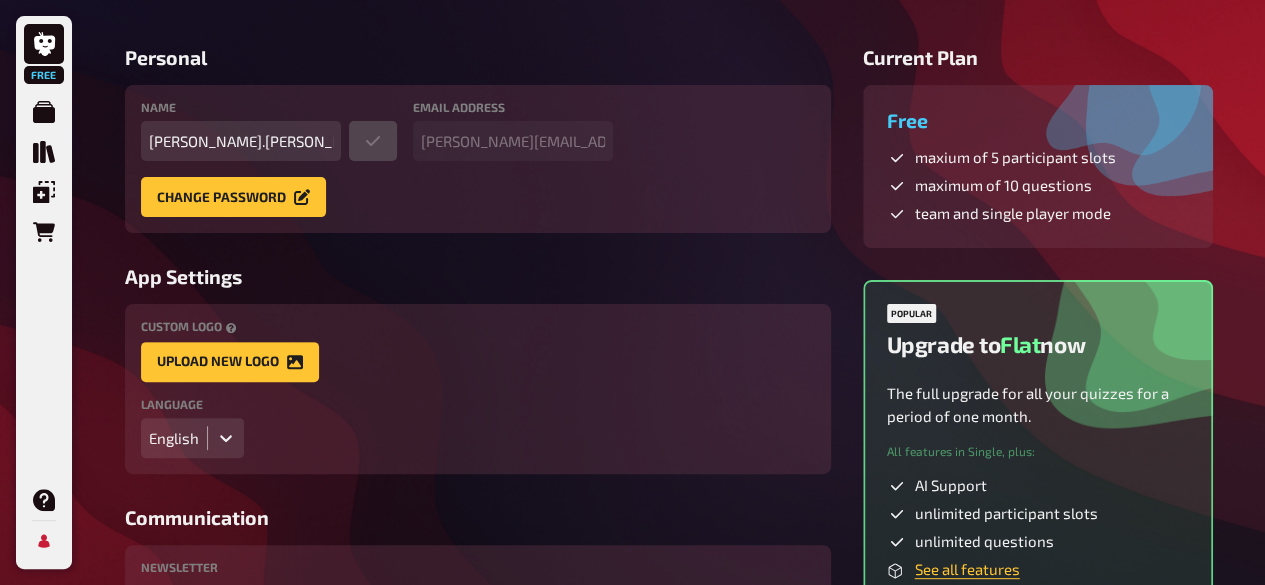 scroll, scrollTop: 349, scrollLeft: 0, axis: vertical 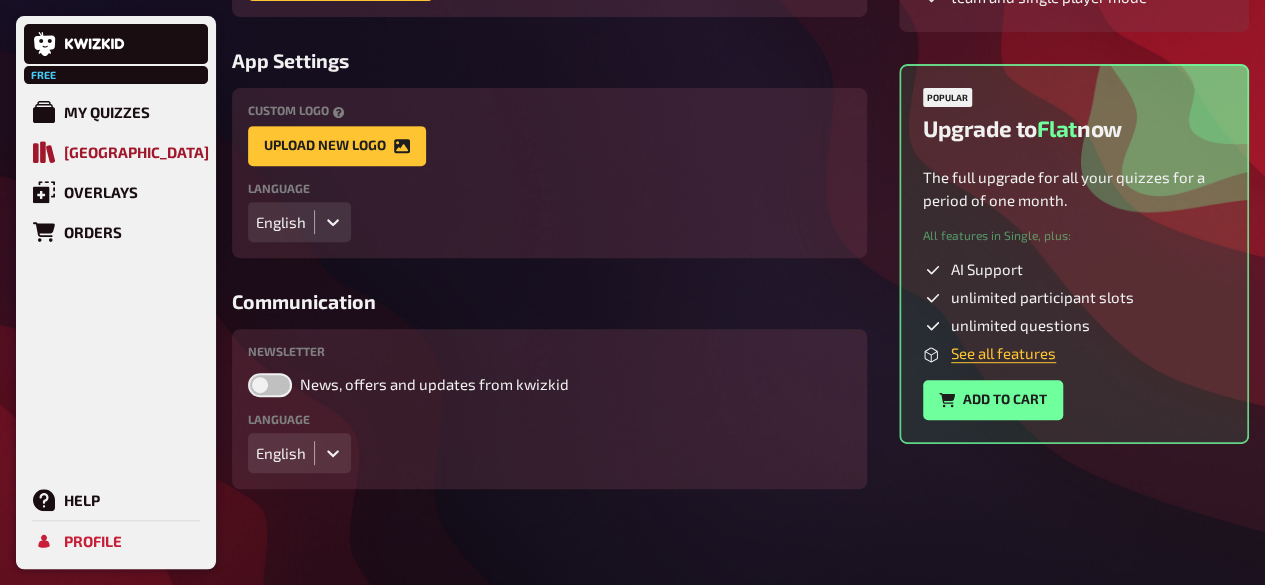 click on "[GEOGRAPHIC_DATA]" at bounding box center [136, 152] 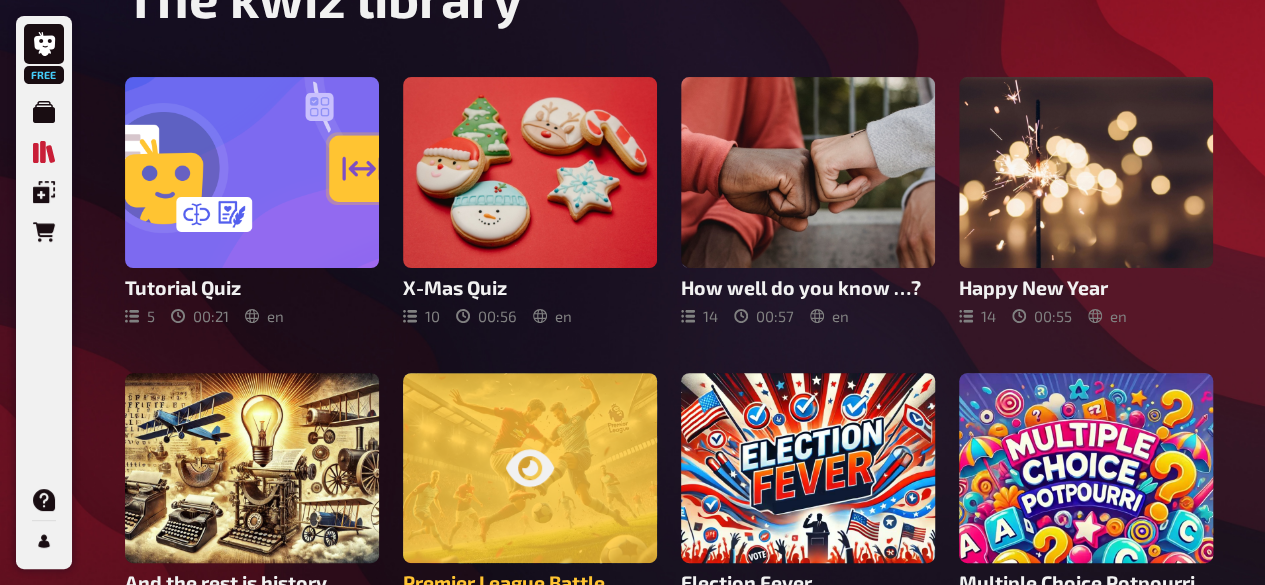scroll, scrollTop: 133, scrollLeft: 0, axis: vertical 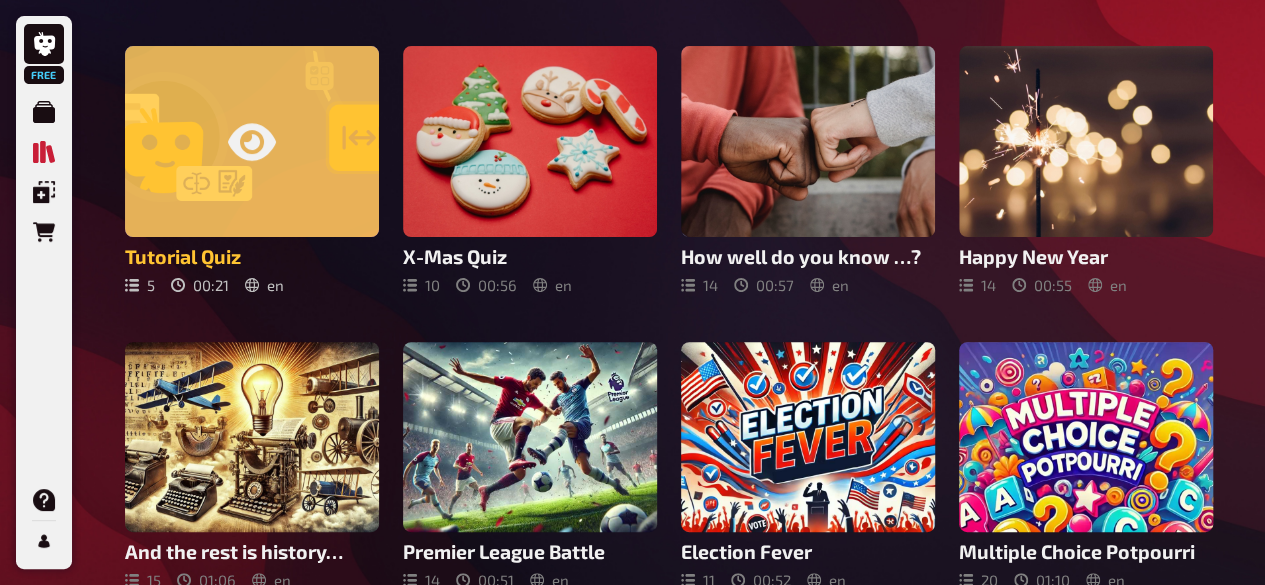 click 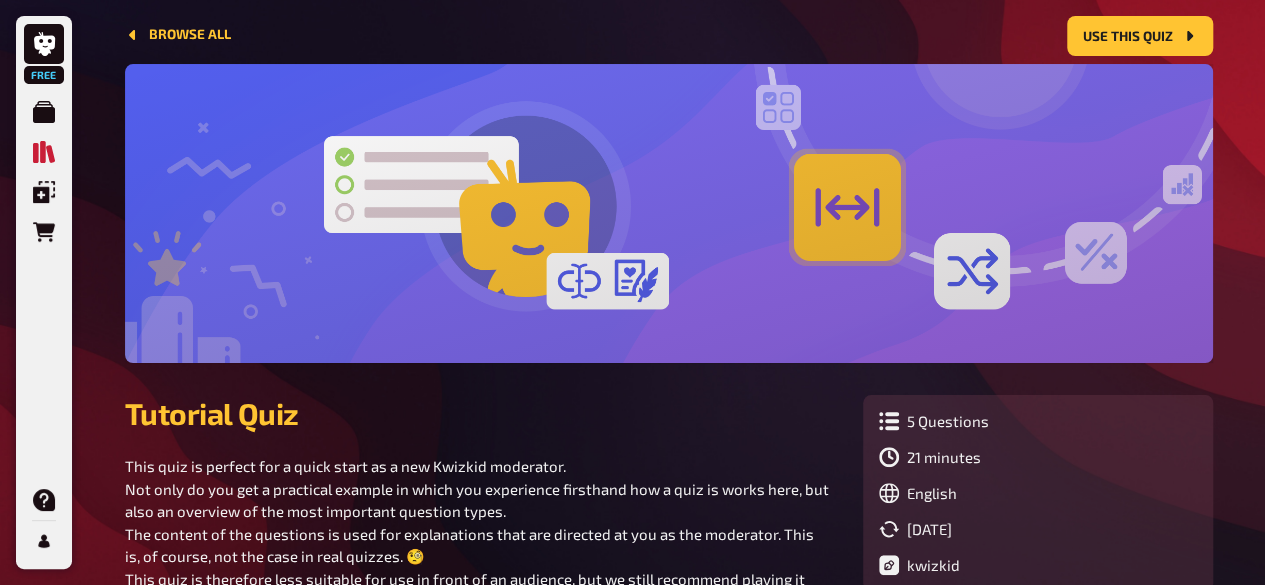 scroll, scrollTop: 0, scrollLeft: 0, axis: both 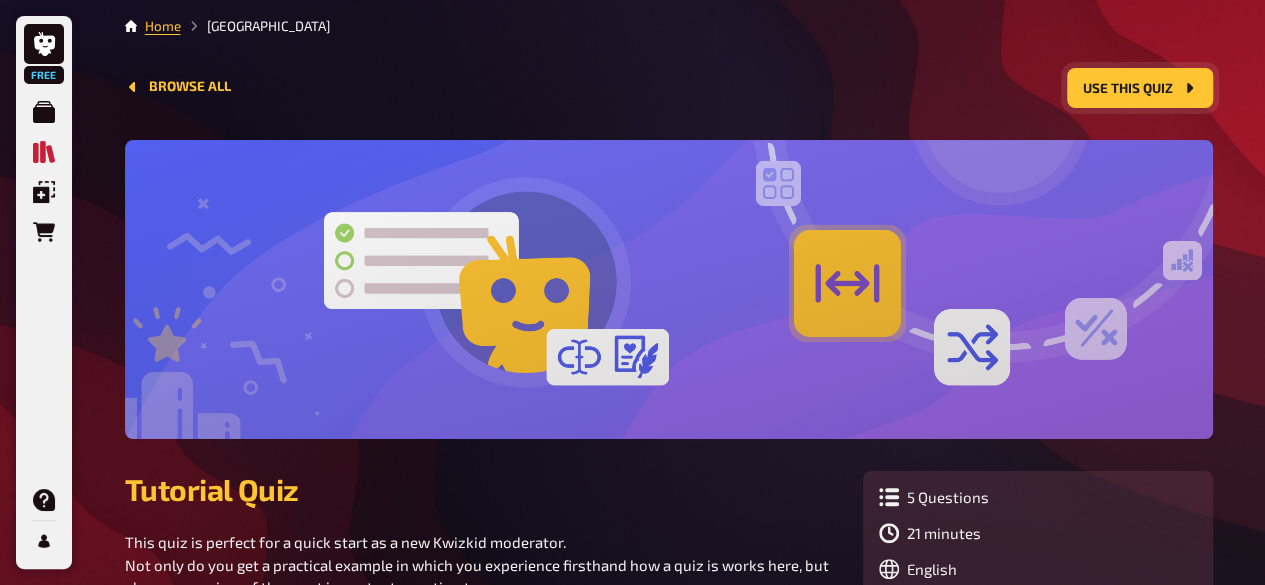click on "Use this quiz" at bounding box center [1140, 88] 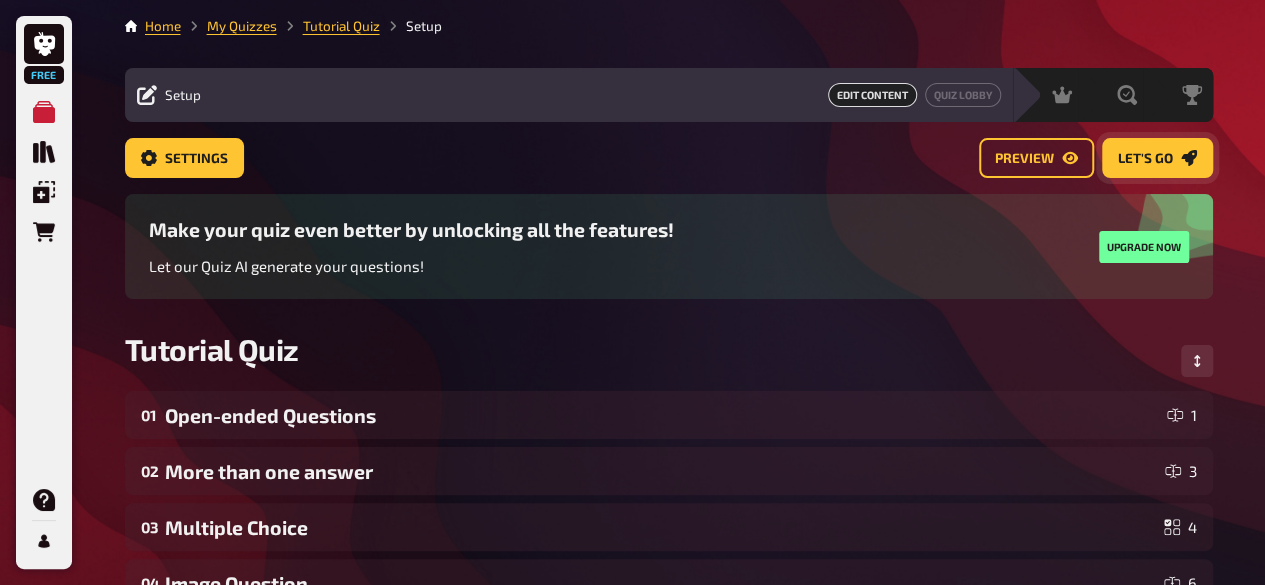 click on "Let's go" at bounding box center (1157, 158) 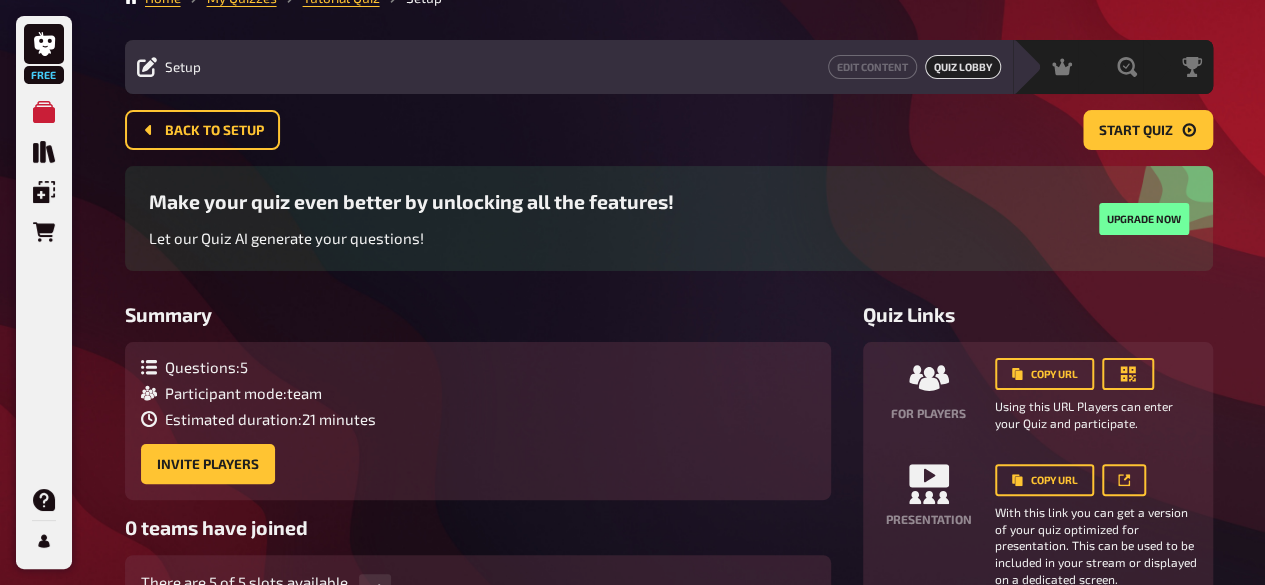 scroll, scrollTop: 0, scrollLeft: 0, axis: both 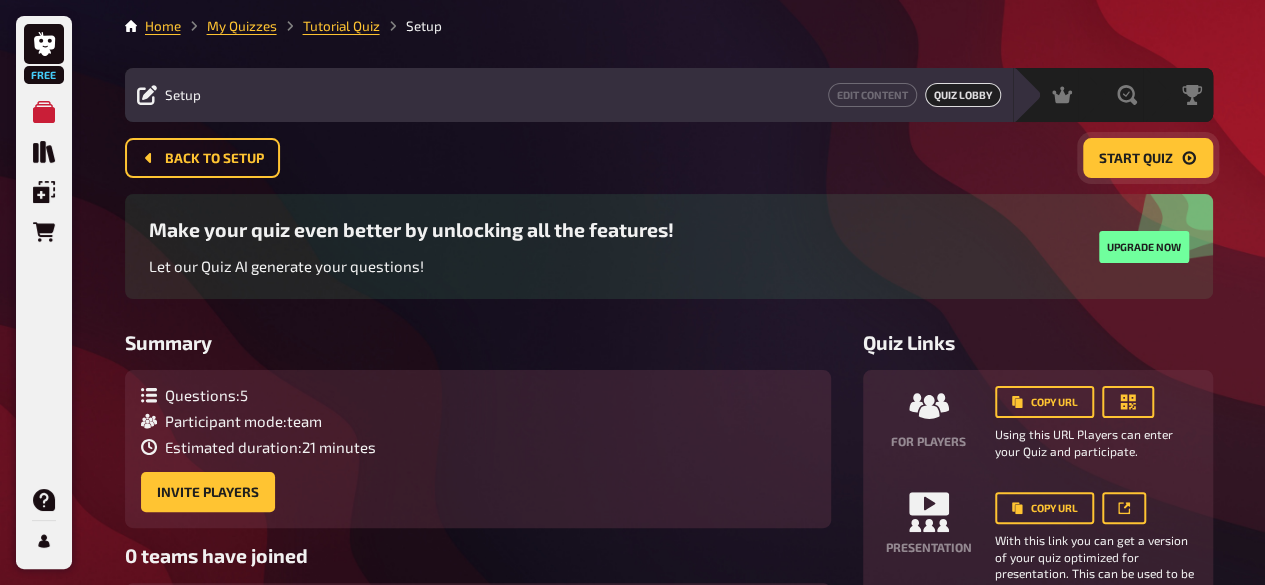 click on "Start Quiz" at bounding box center [1136, 159] 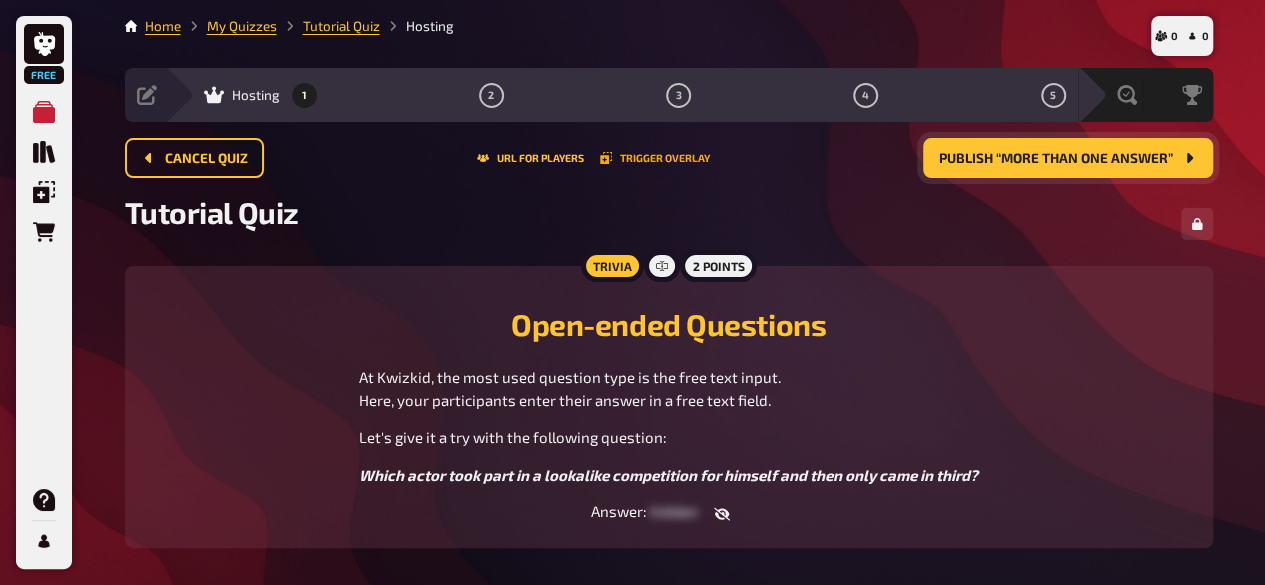click on "Trigger Overlay" at bounding box center [655, 158] 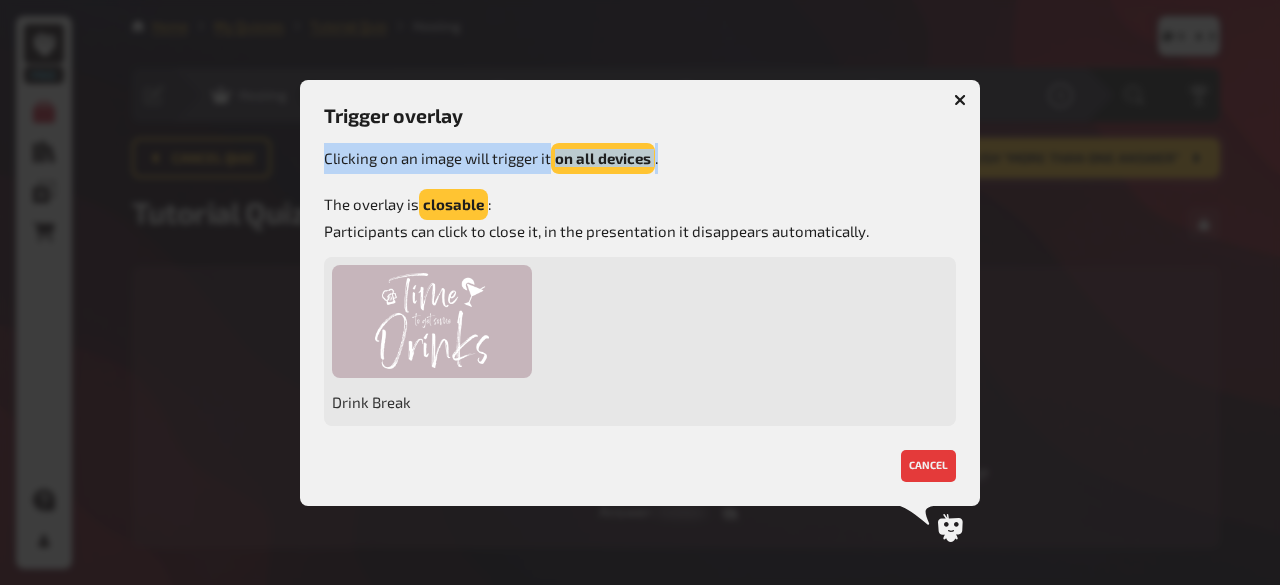 drag, startPoint x: 324, startPoint y: 159, endPoint x: 778, endPoint y: 159, distance: 454 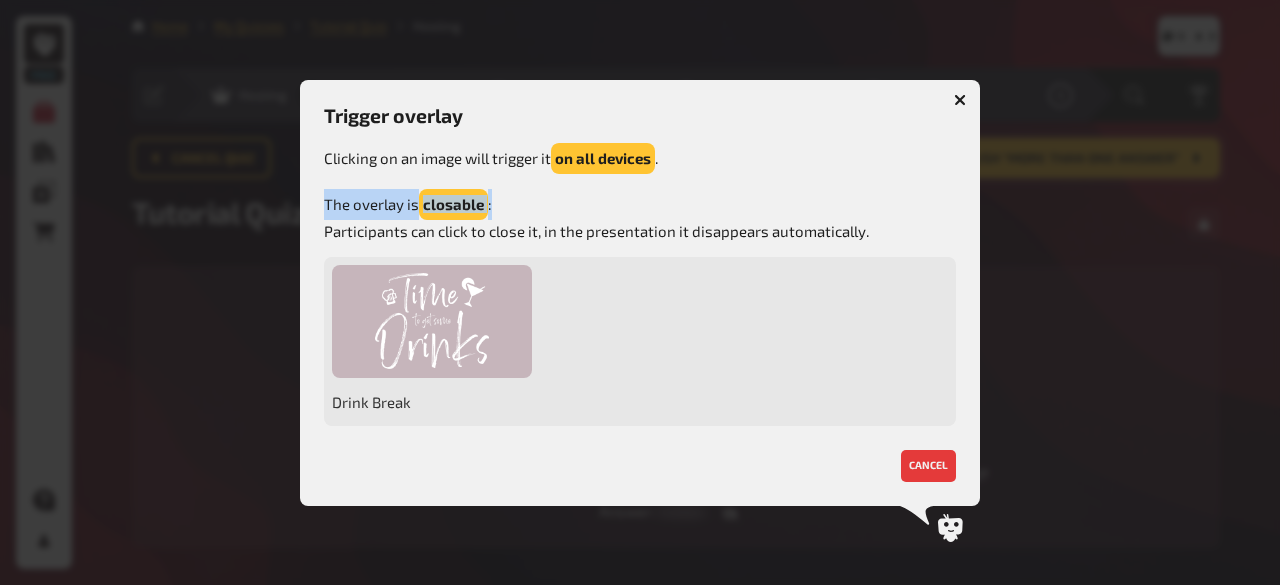 drag, startPoint x: 315, startPoint y: 209, endPoint x: 593, endPoint y: 189, distance: 278.7185 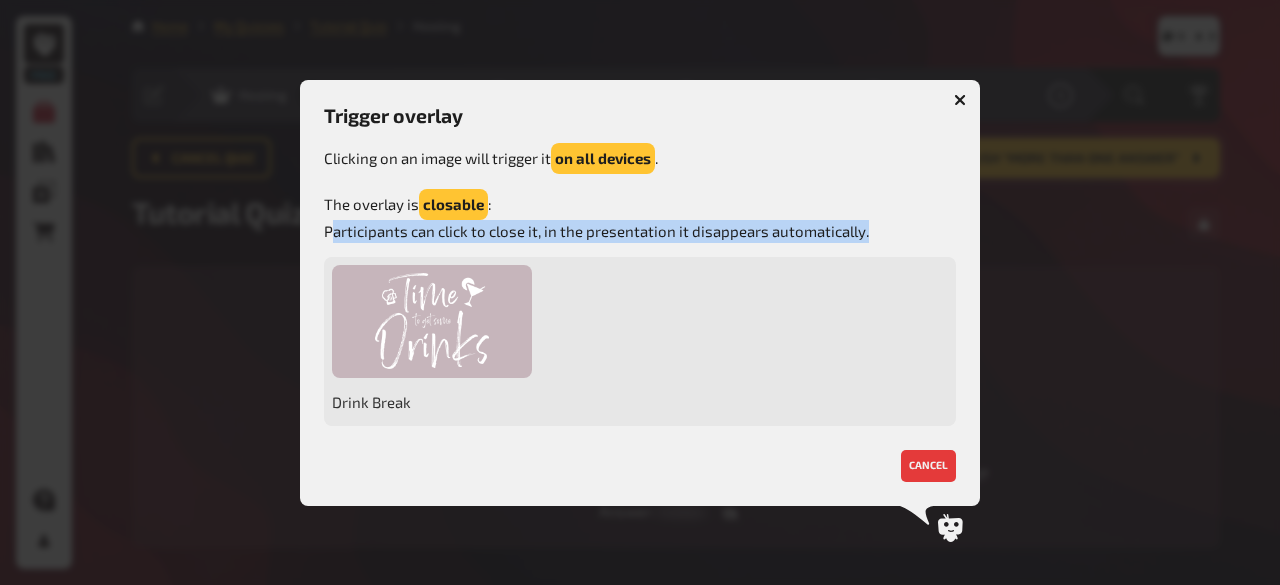 drag, startPoint x: 331, startPoint y: 232, endPoint x: 940, endPoint y: 235, distance: 609.0074 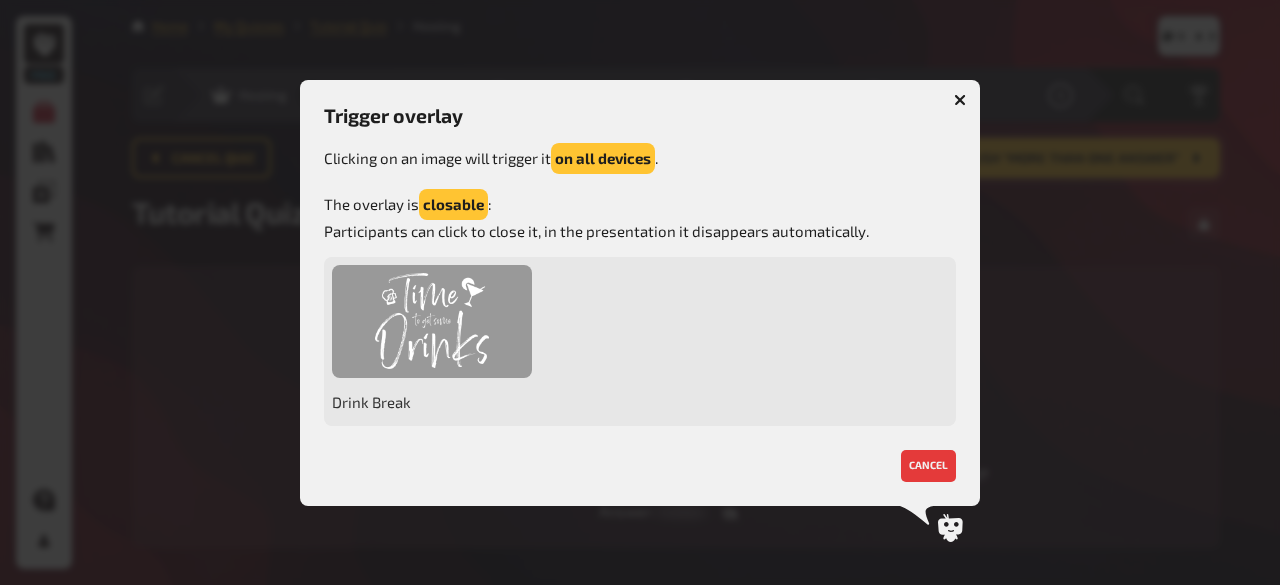 click at bounding box center (432, 321) 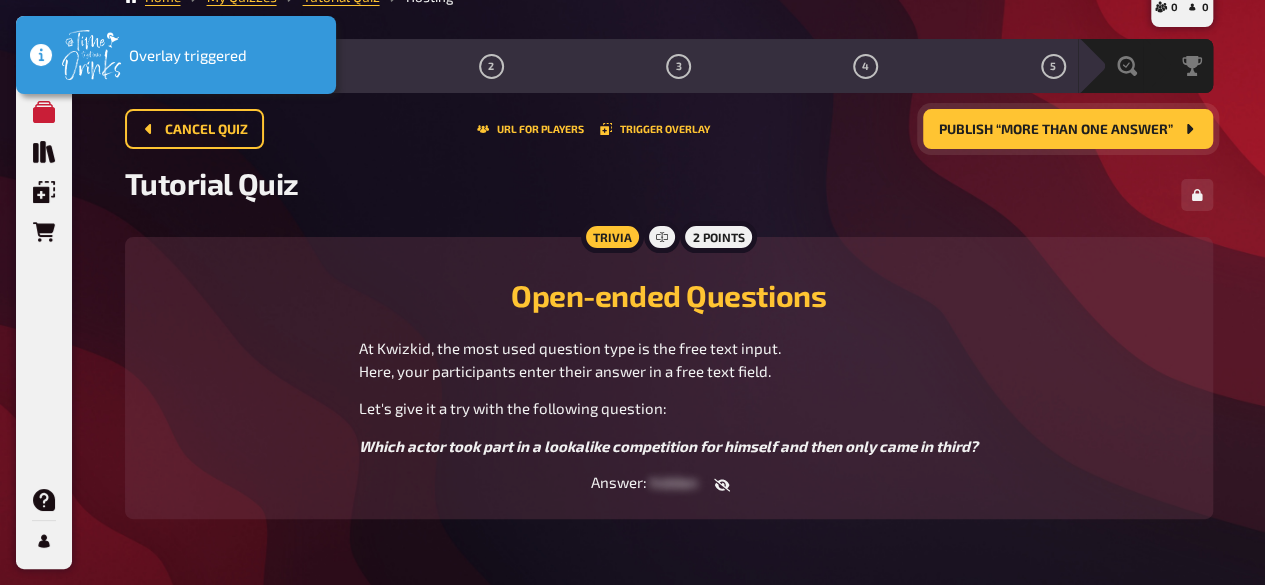 scroll, scrollTop: 0, scrollLeft: 0, axis: both 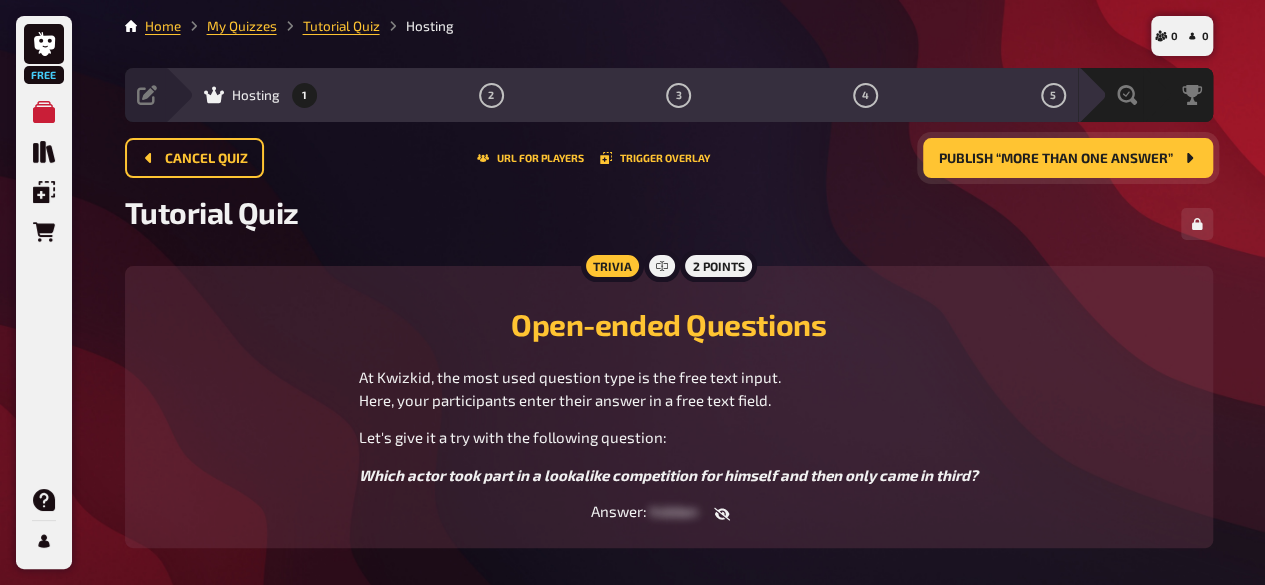 click on "Publish “More than one answer”" at bounding box center [1056, 159] 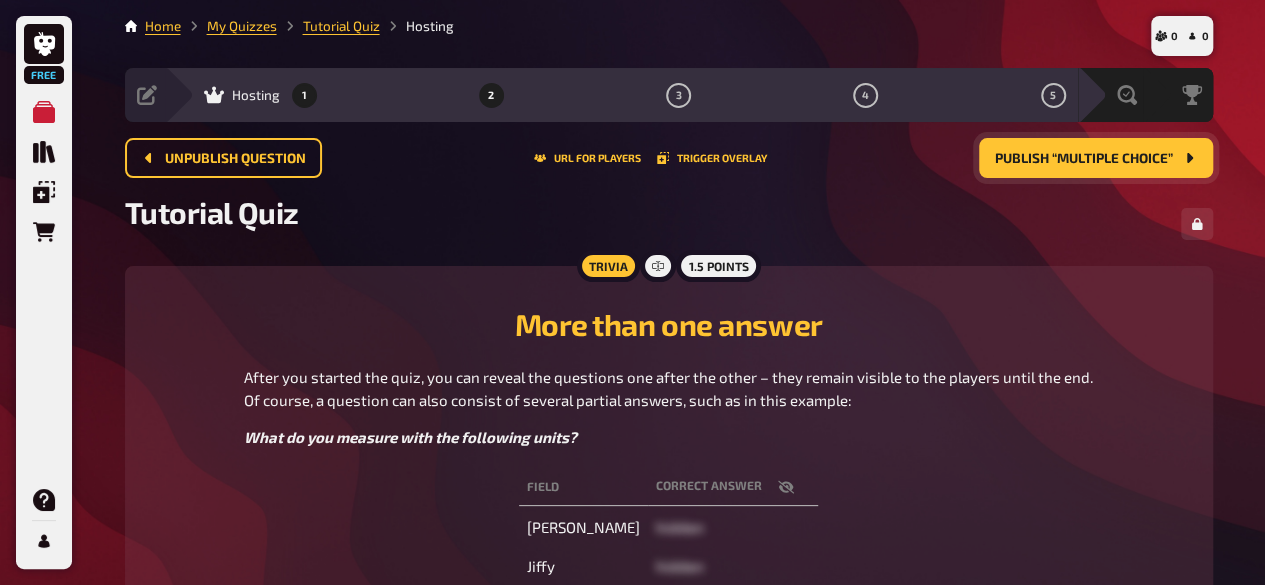 click on "1" at bounding box center [304, 95] 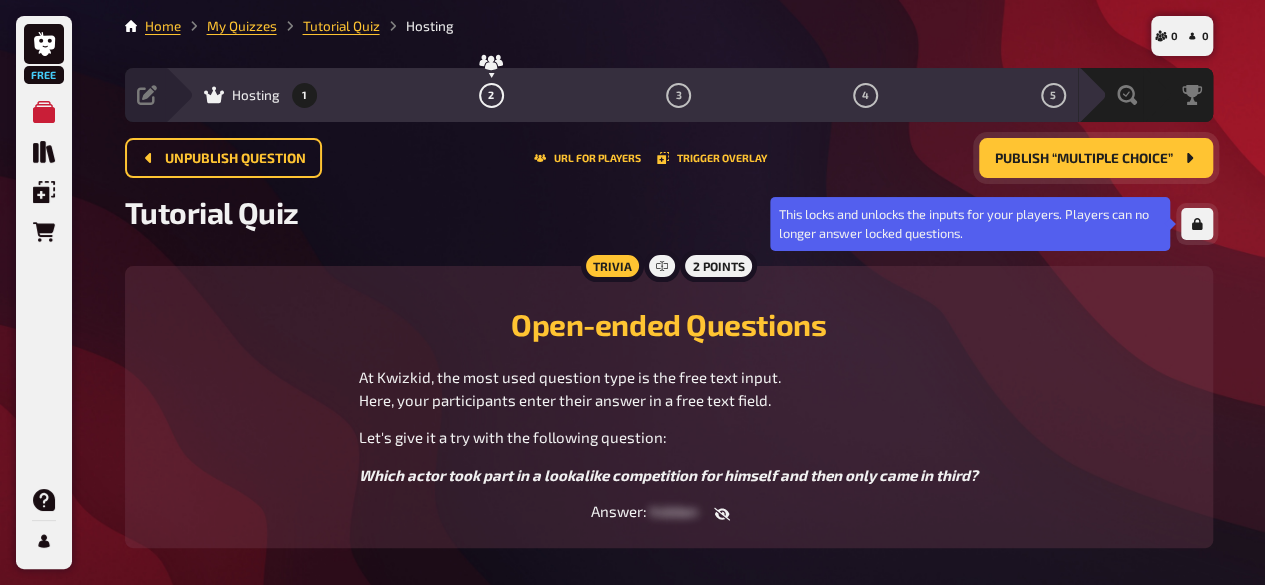 click at bounding box center (1197, 224) 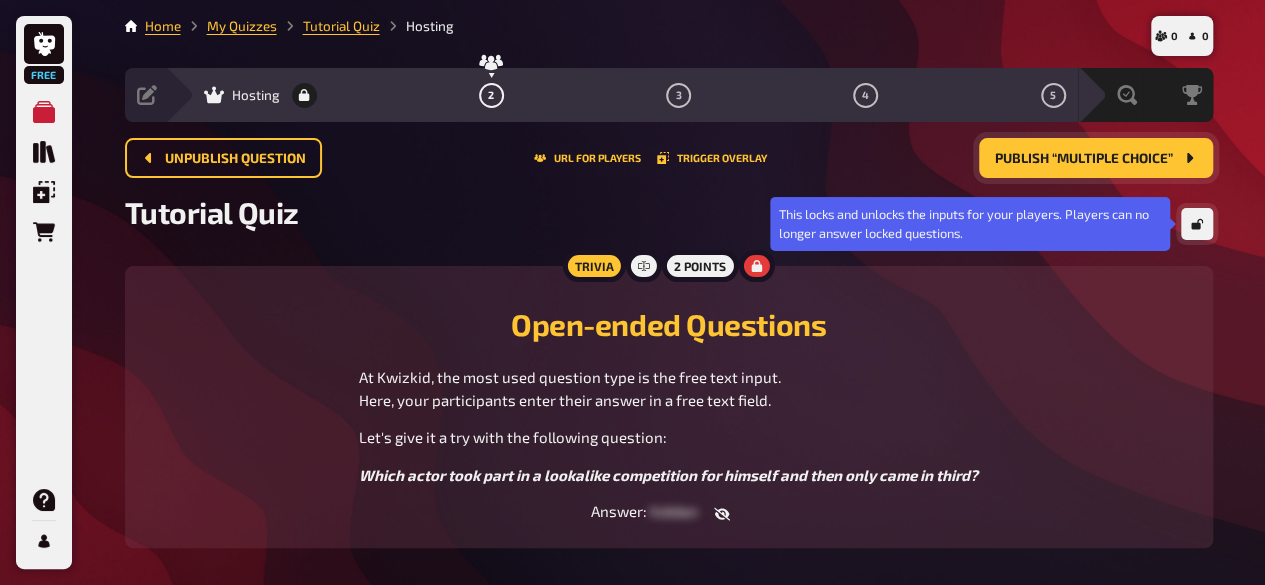click 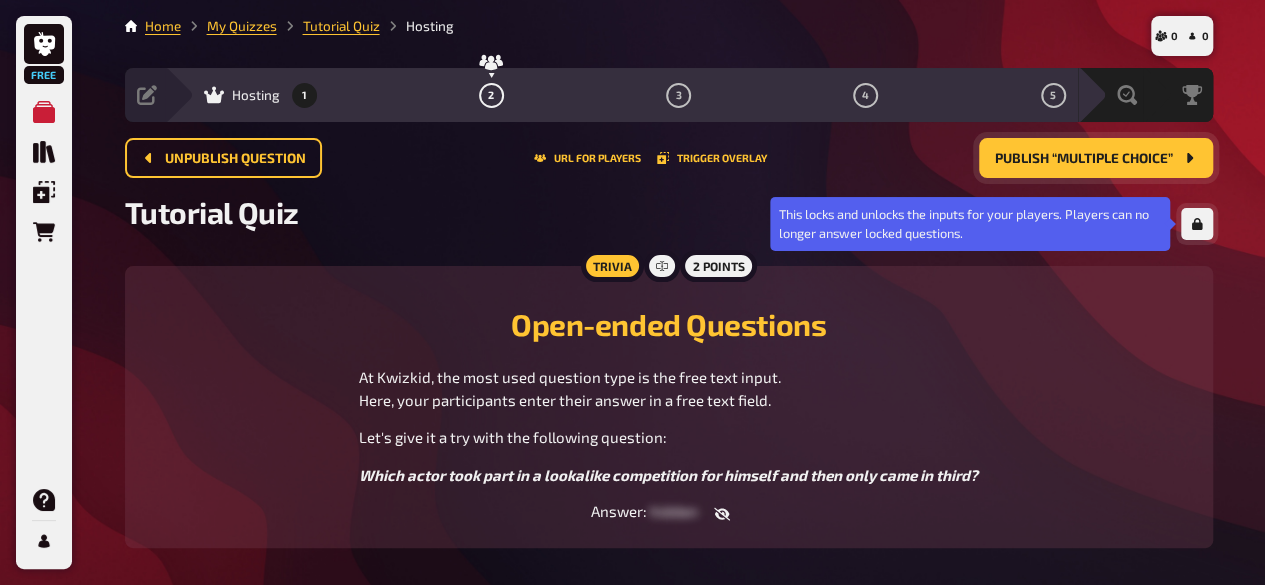 click at bounding box center (1197, 224) 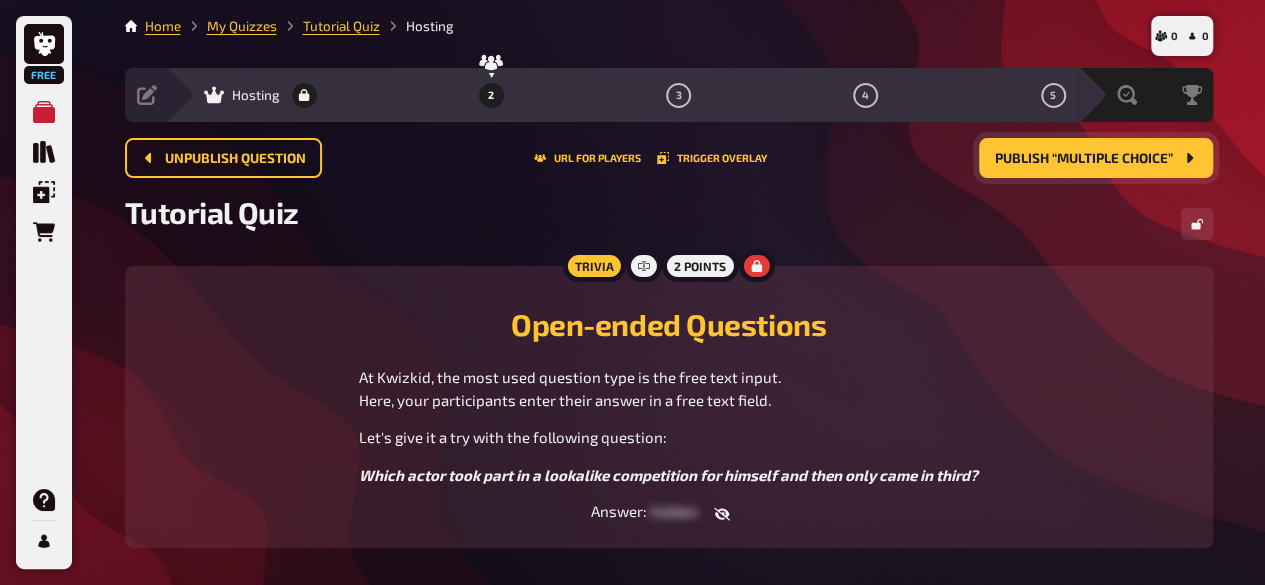 click on "2" at bounding box center (491, 95) 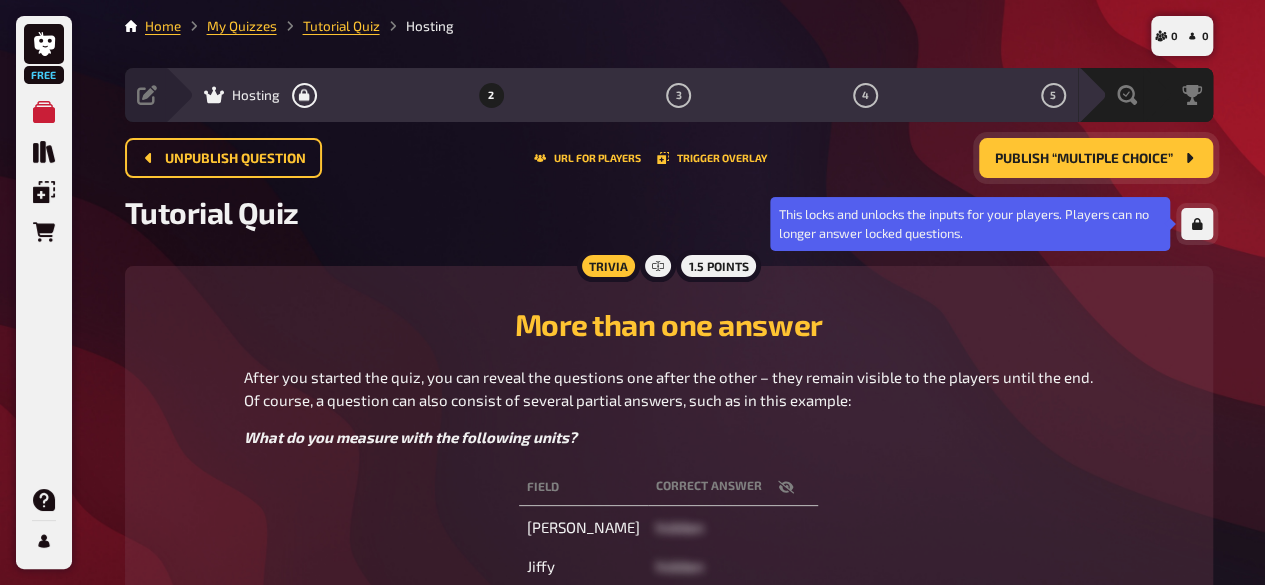 click at bounding box center [1197, 224] 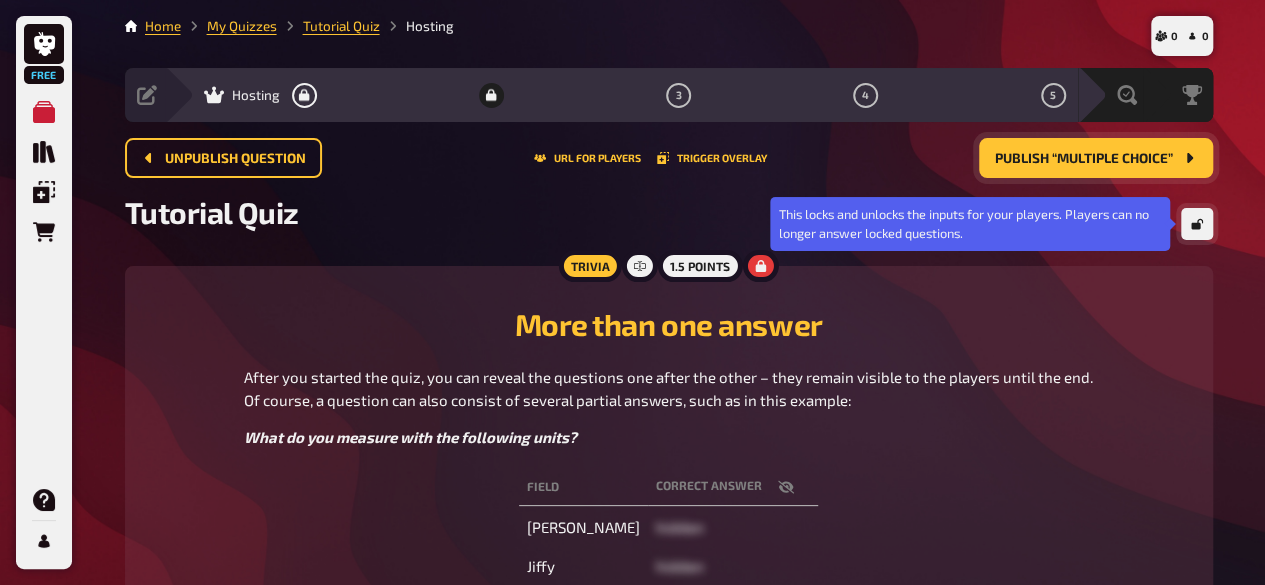 click at bounding box center (1197, 224) 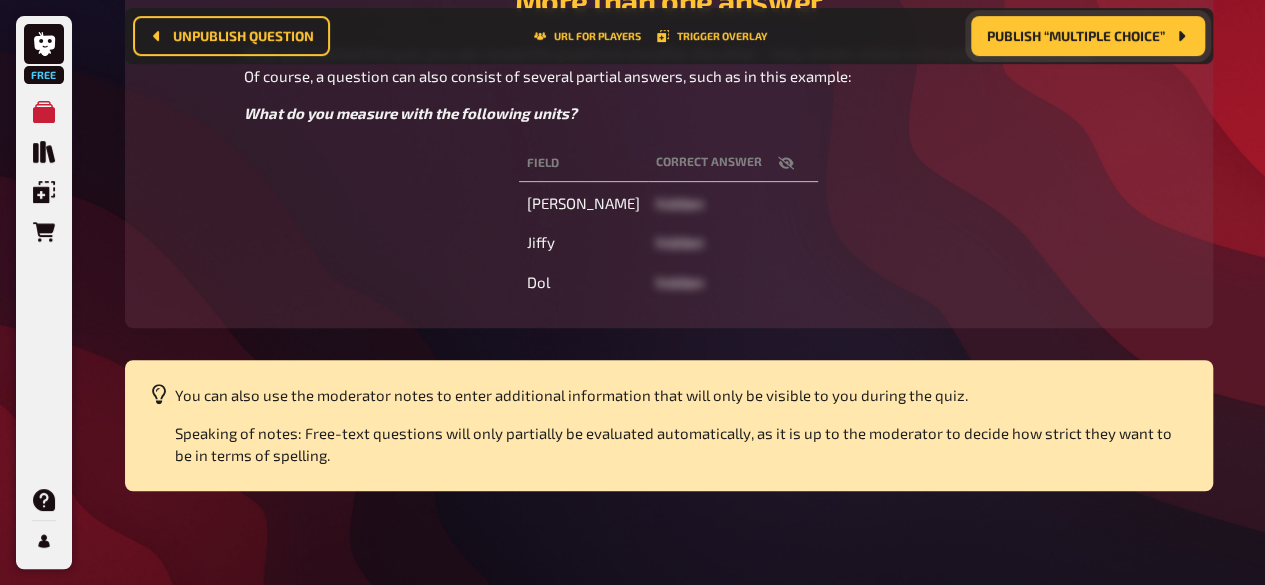 scroll, scrollTop: 0, scrollLeft: 0, axis: both 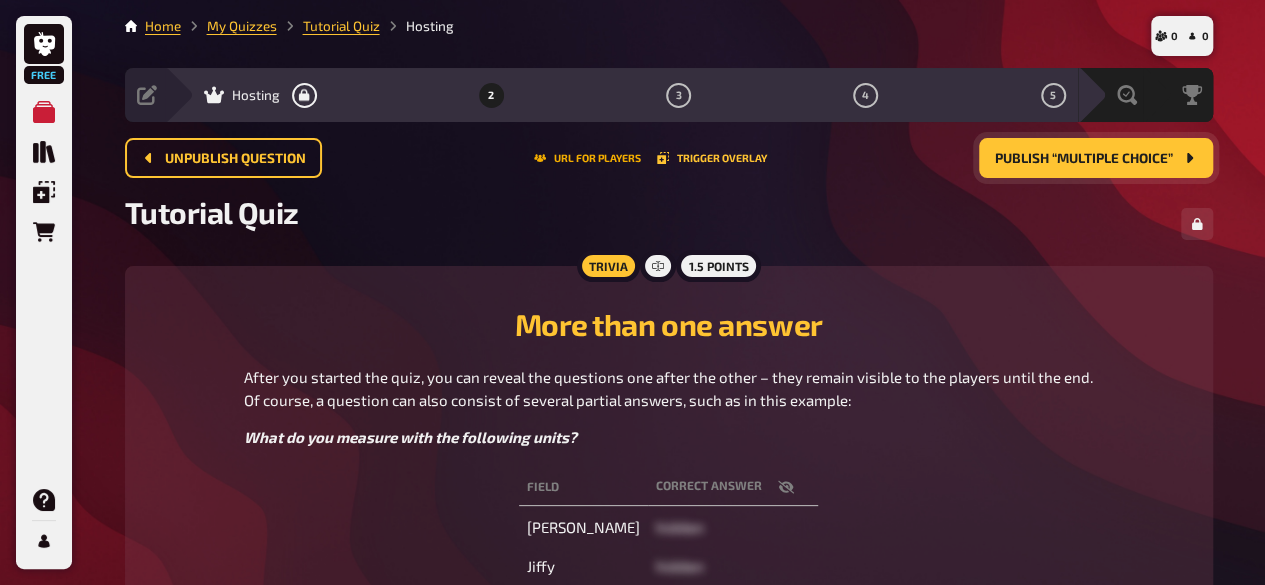 click on "URL for players" at bounding box center (587, 158) 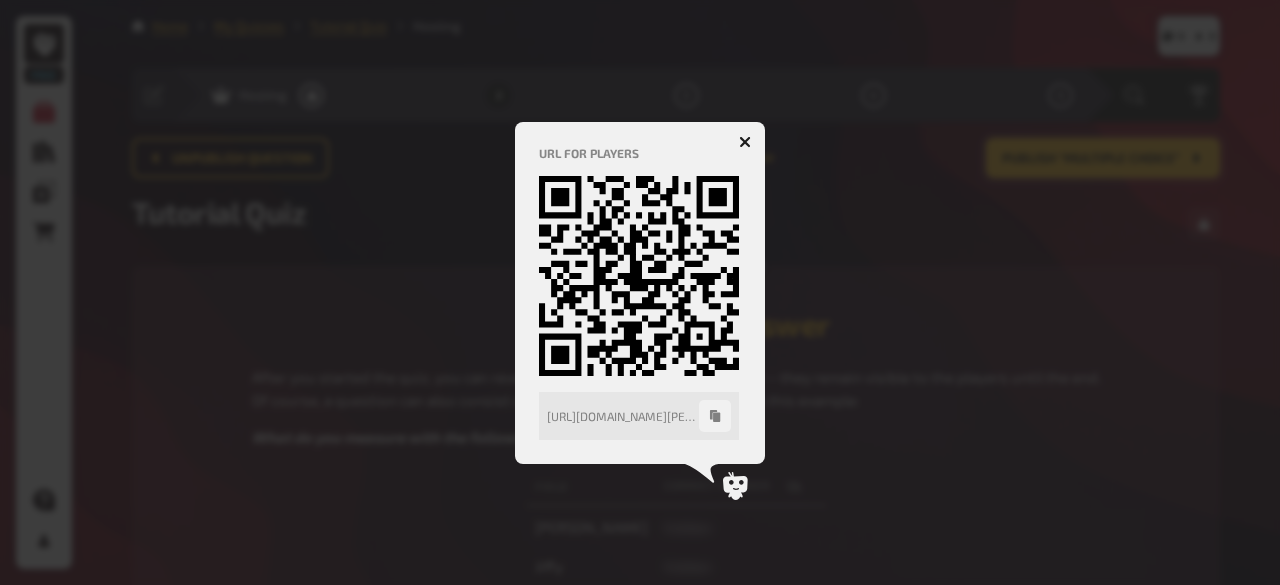 click at bounding box center (745, 142) 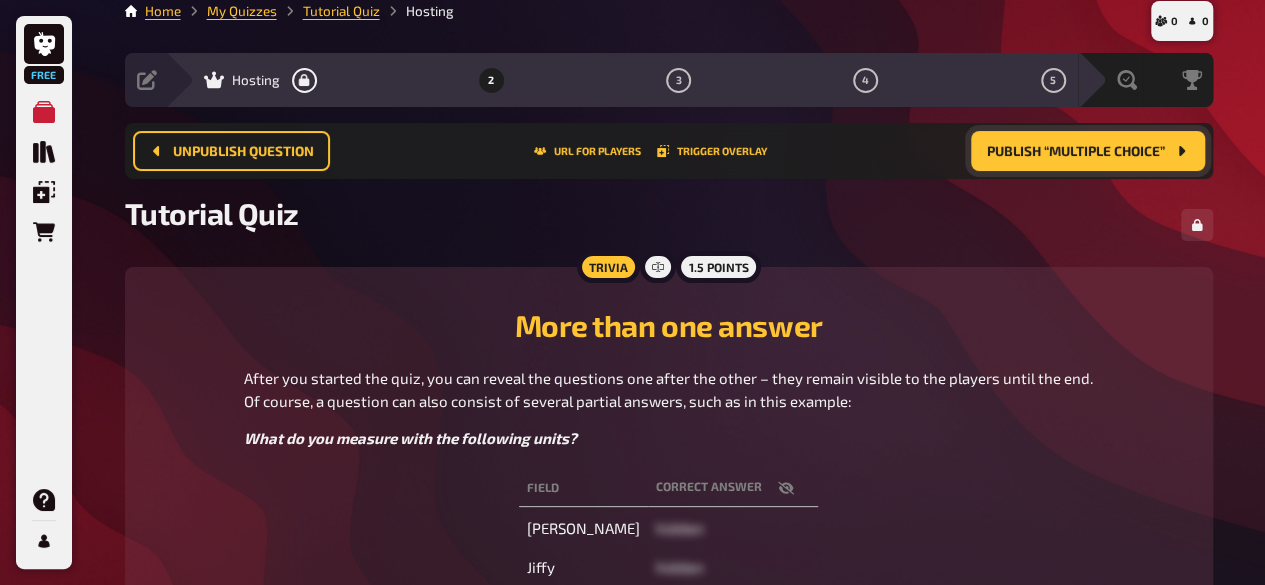 scroll, scrollTop: 0, scrollLeft: 0, axis: both 